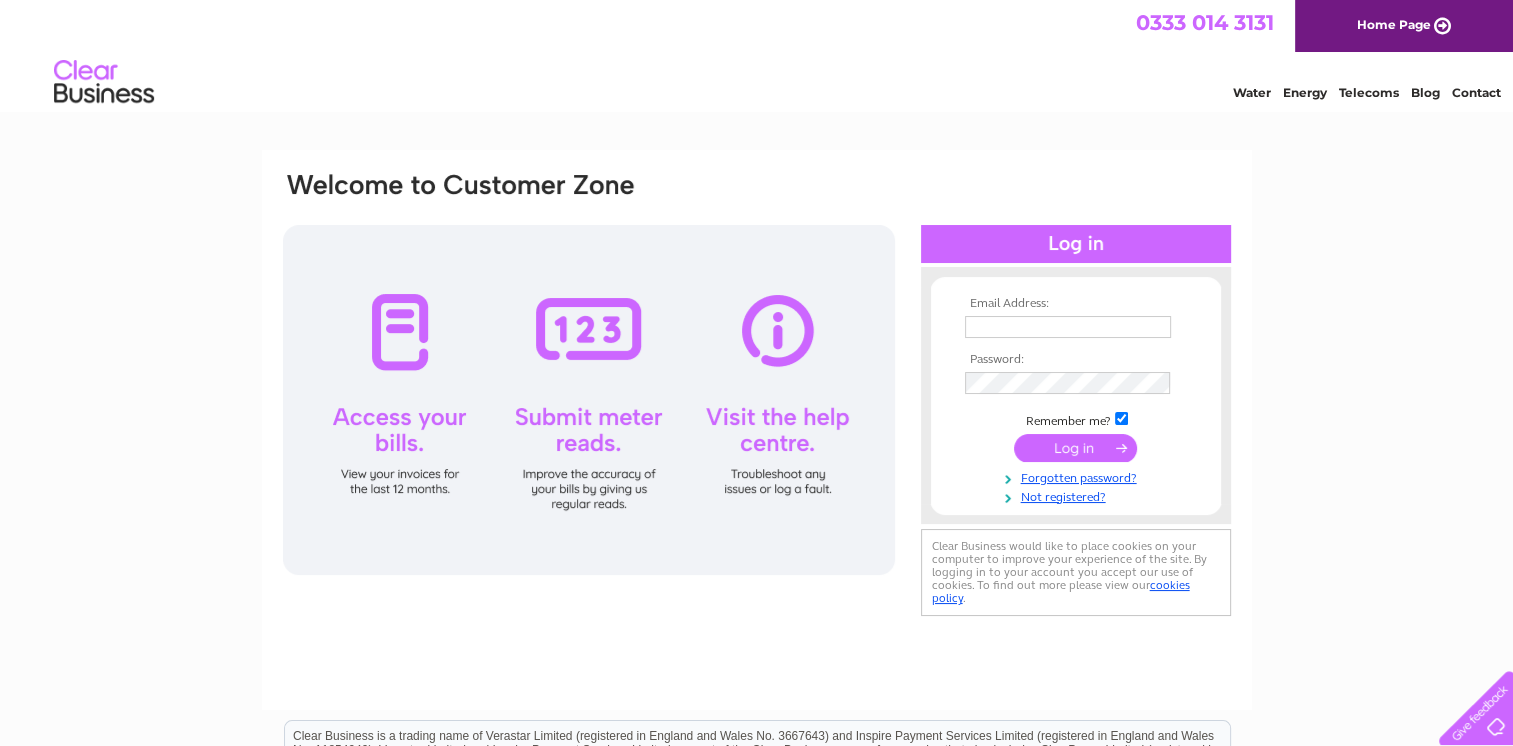 scroll, scrollTop: 0, scrollLeft: 0, axis: both 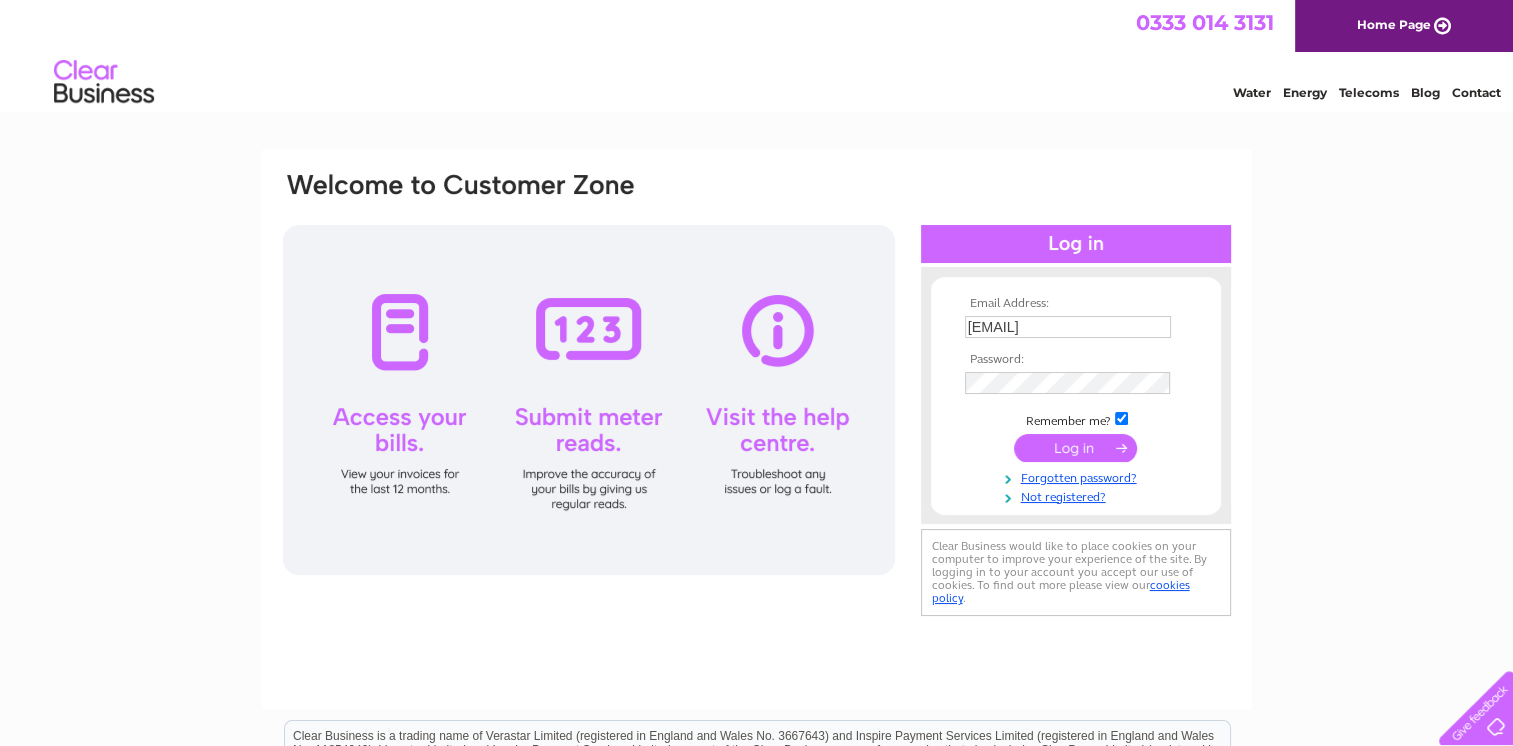 click at bounding box center (1075, 448) 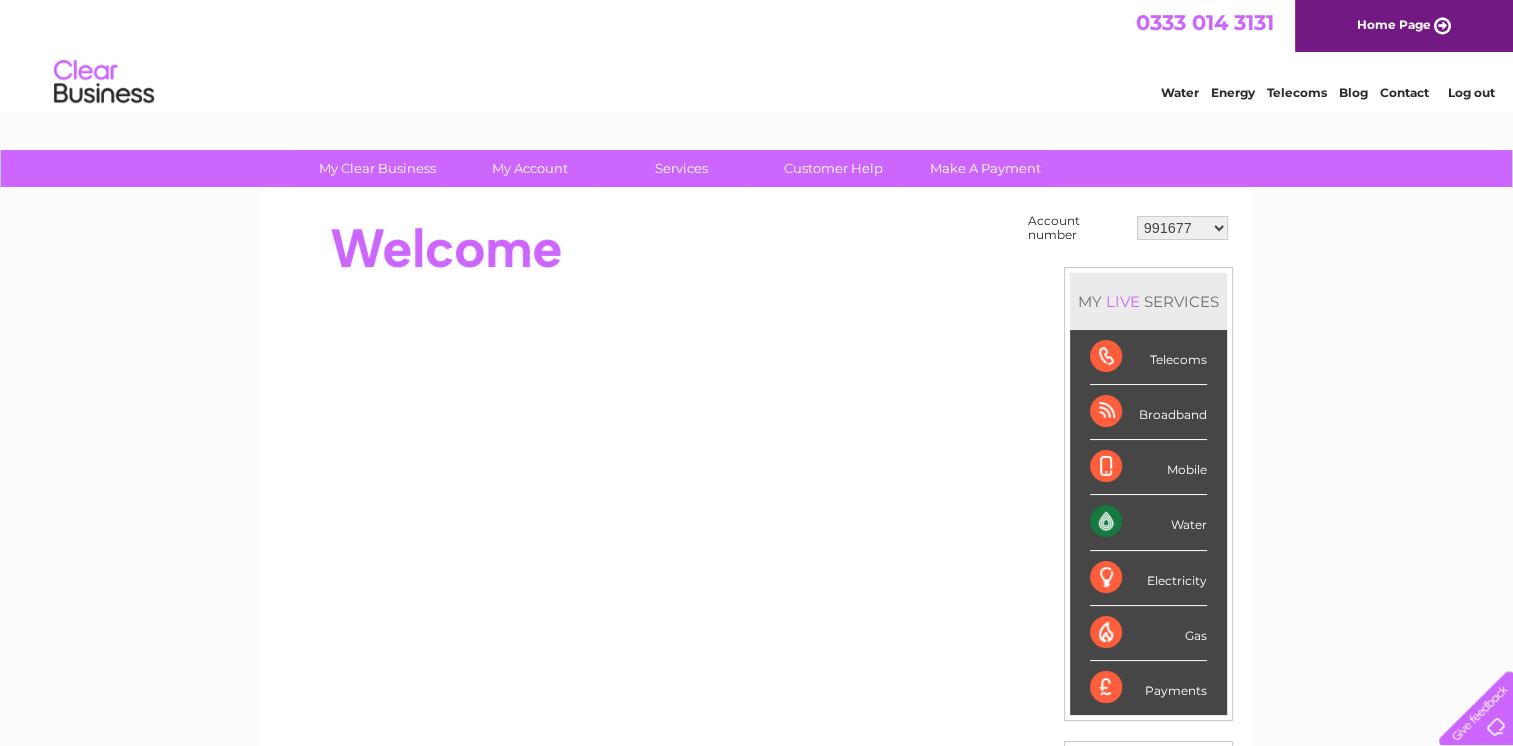 scroll, scrollTop: 0, scrollLeft: 0, axis: both 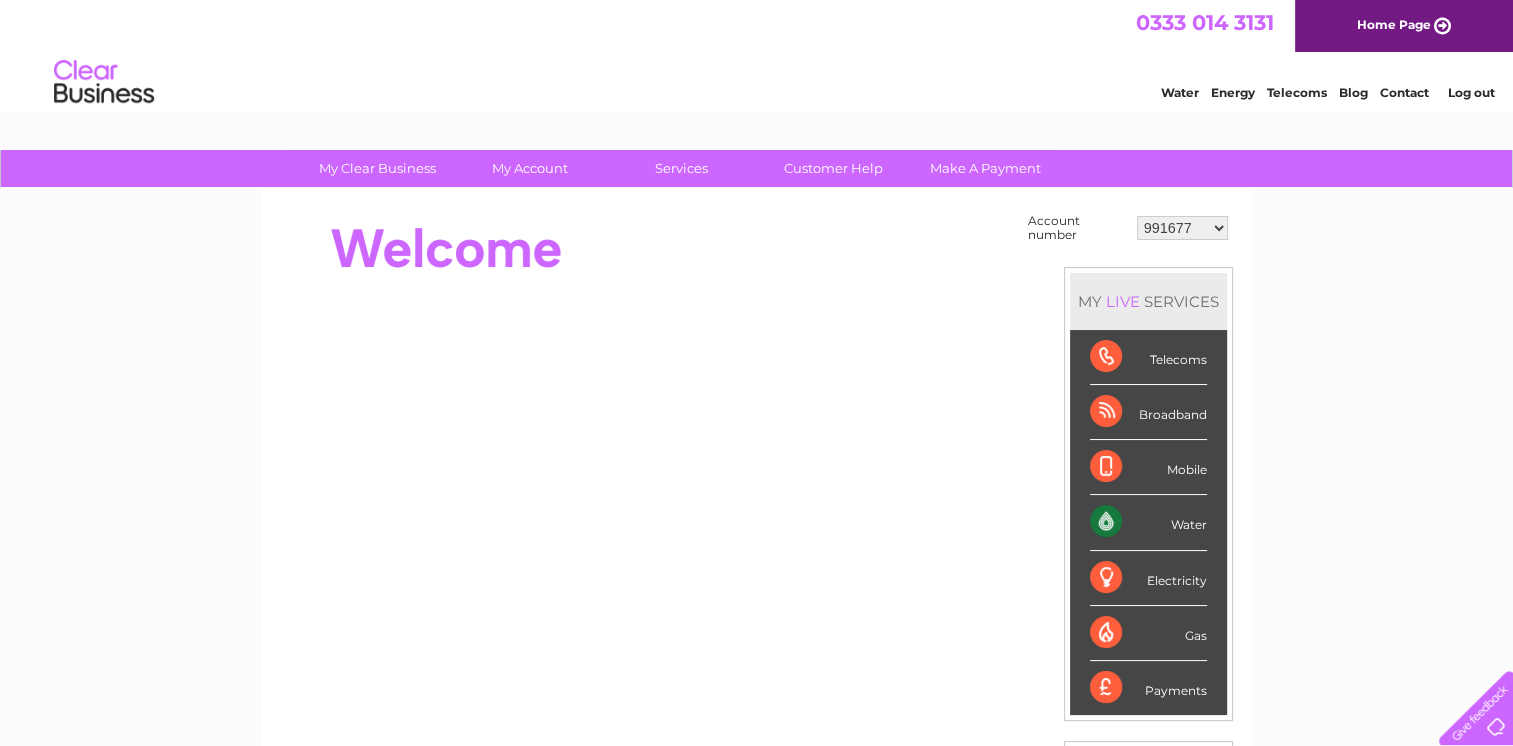 click on "991677
1140346
1146791
30272348" at bounding box center (1182, 228) 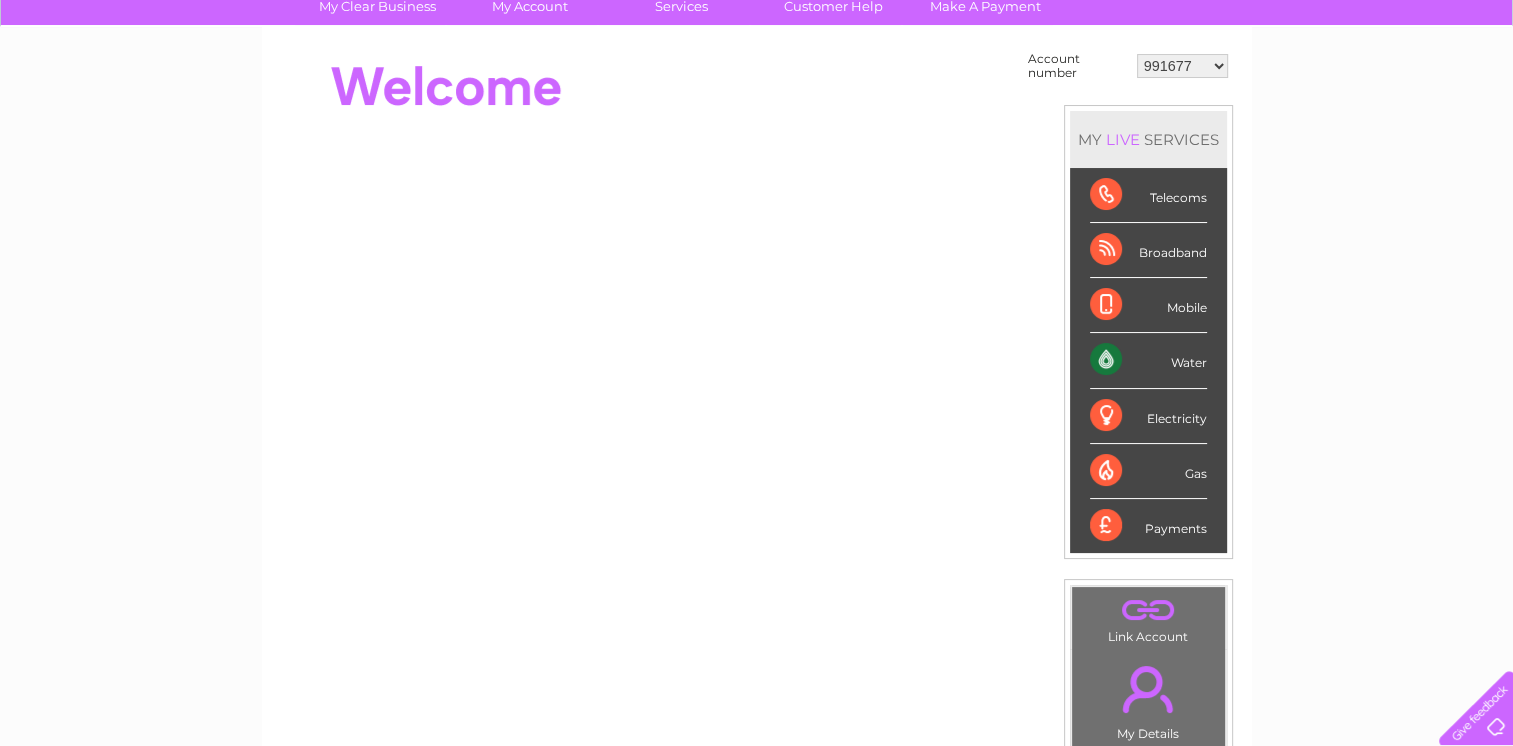 scroll, scrollTop: 43, scrollLeft: 0, axis: vertical 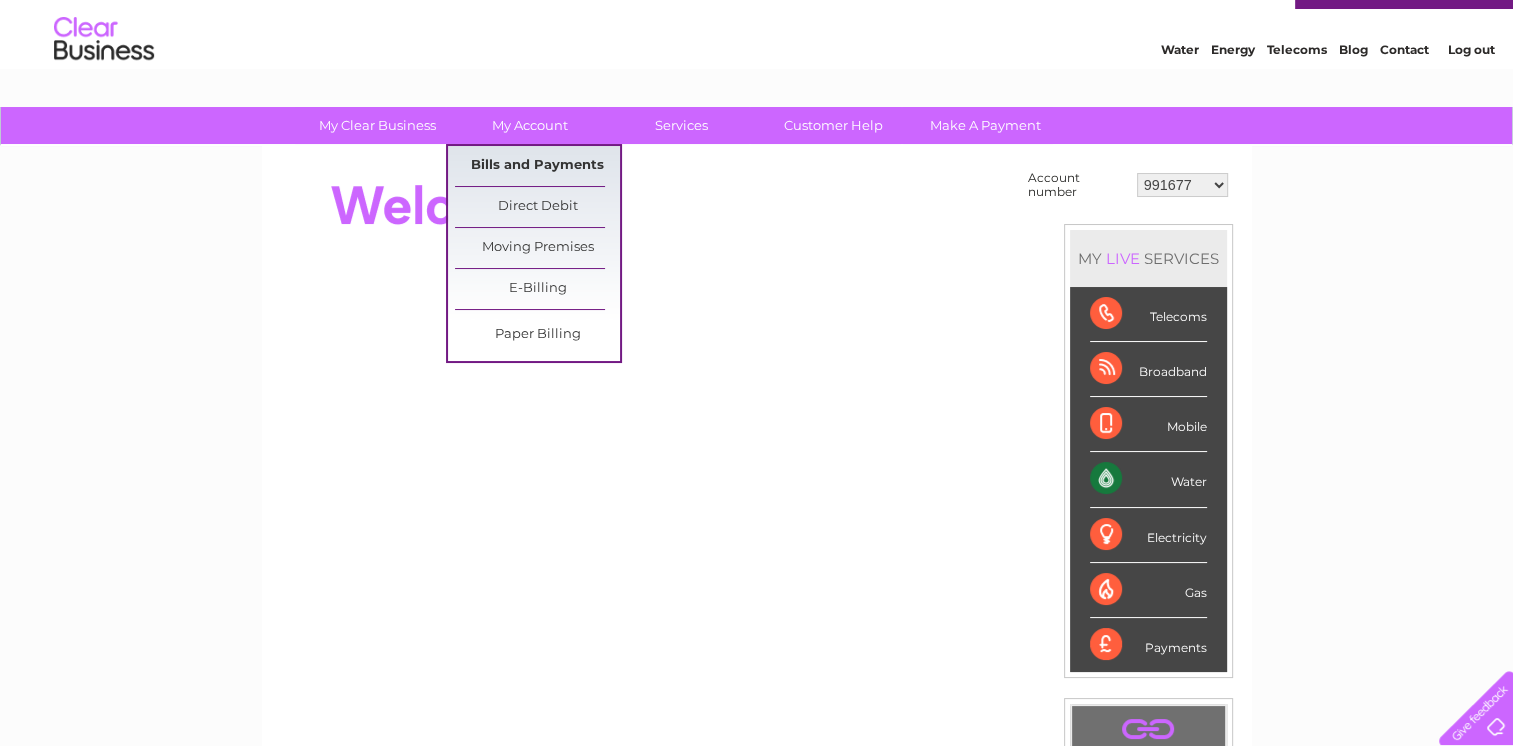 click on "Bills and Payments" at bounding box center [537, 166] 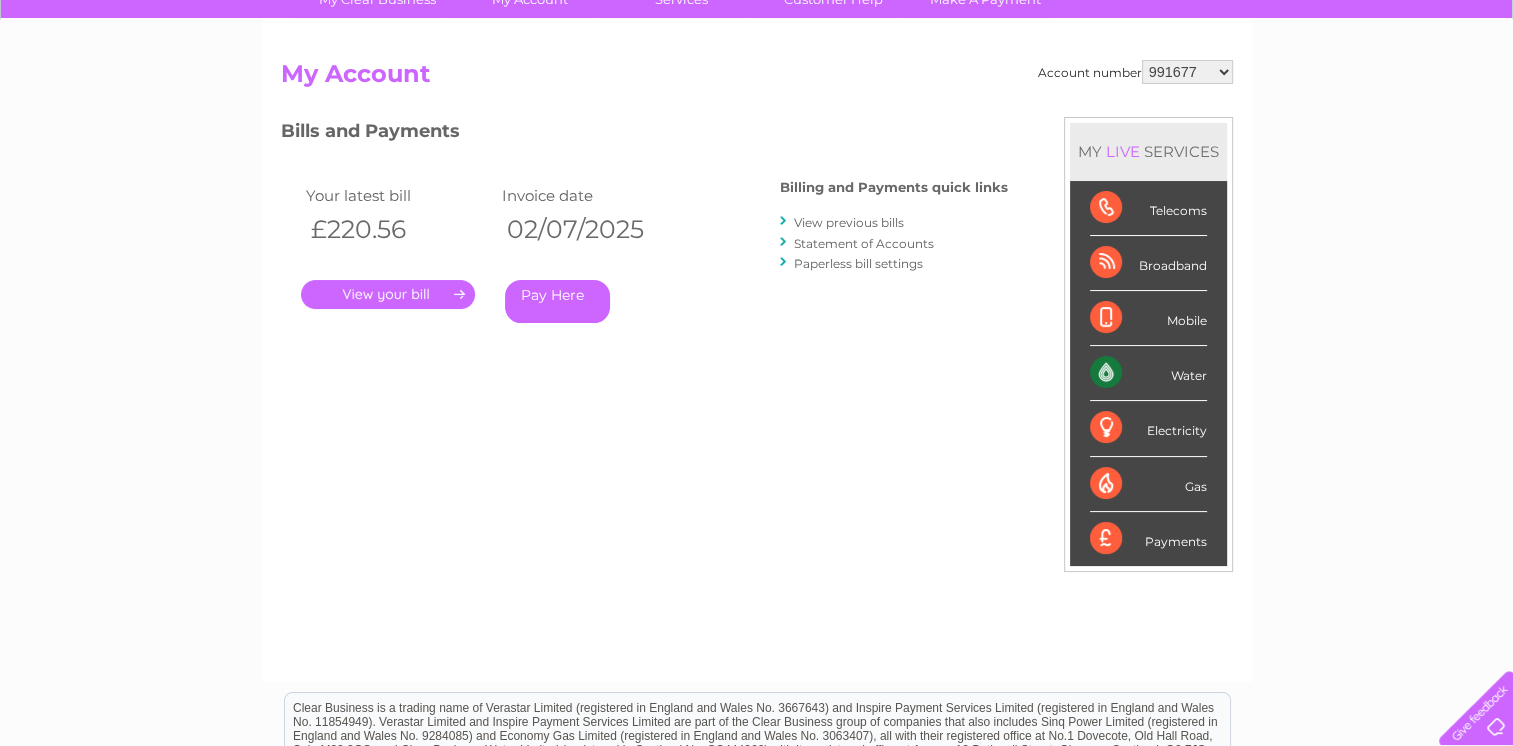 scroll, scrollTop: 0, scrollLeft: 0, axis: both 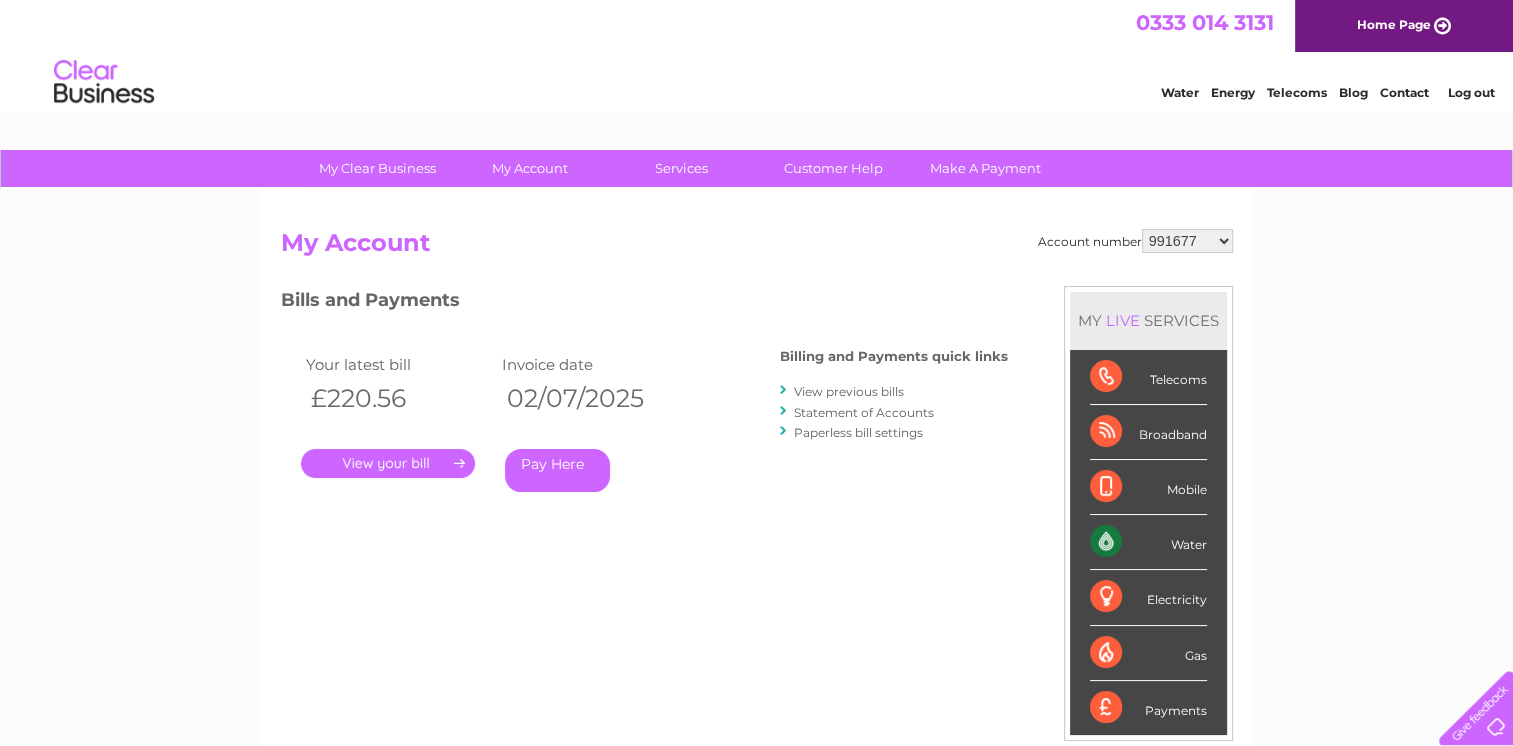 click on "View previous bills" at bounding box center [849, 391] 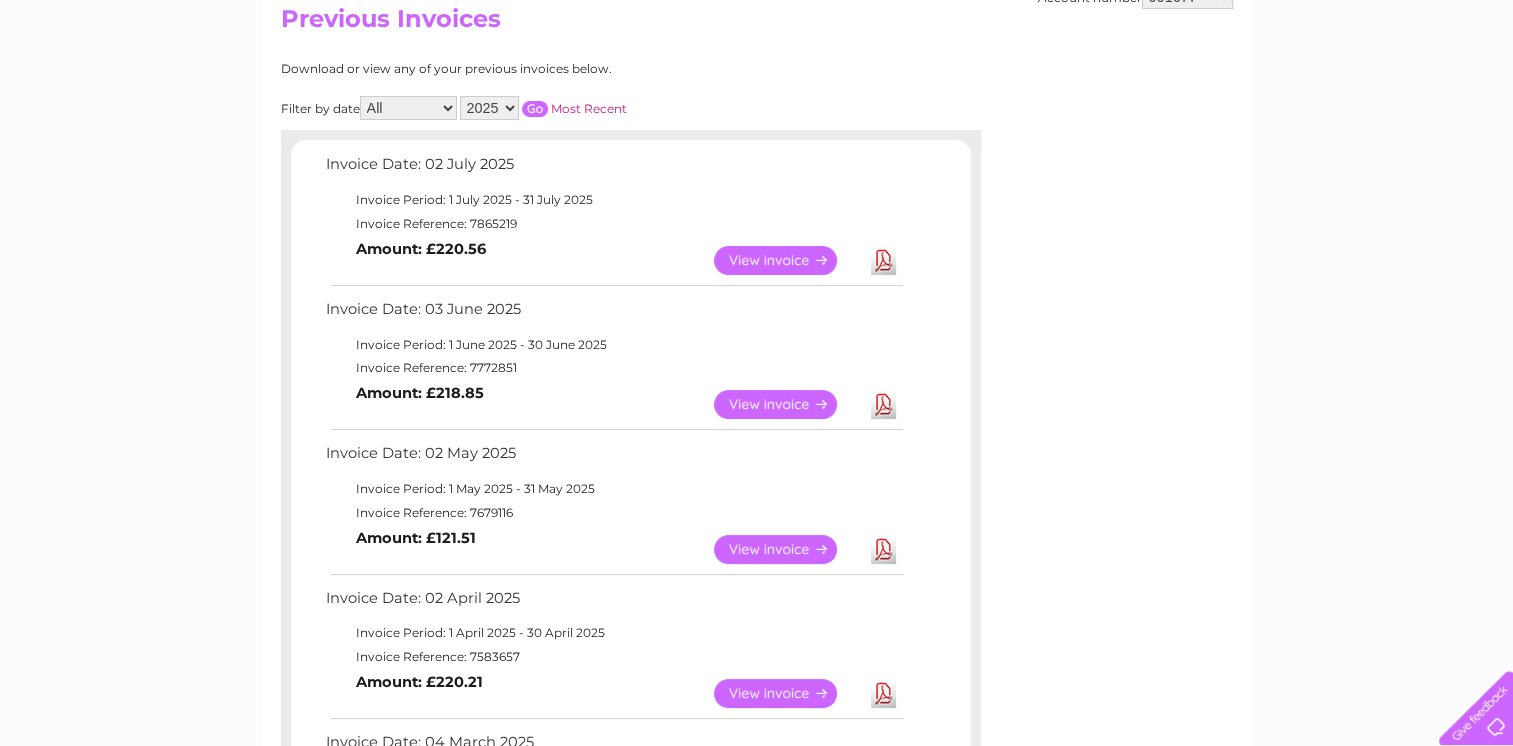 scroll, scrollTop: 0, scrollLeft: 0, axis: both 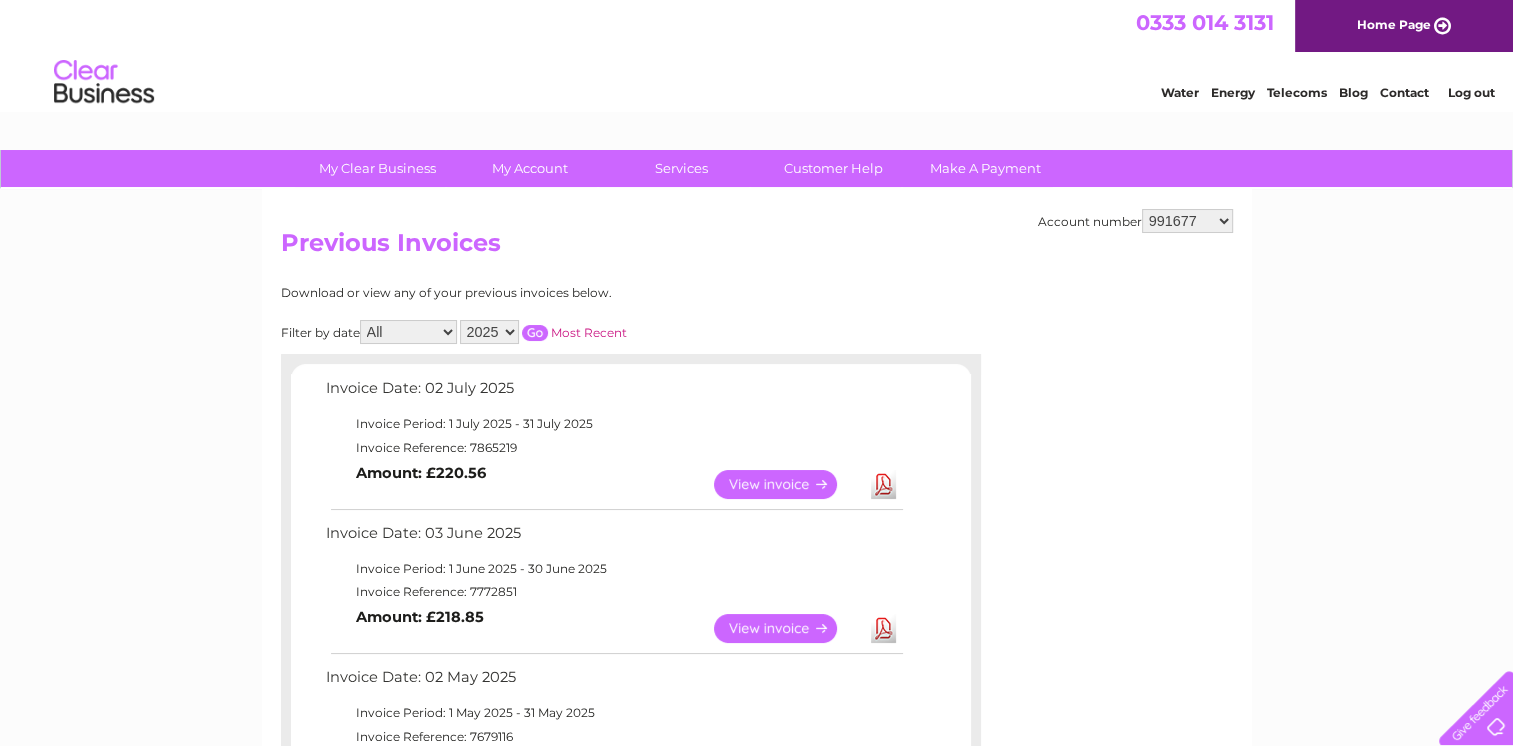 click on "991677
1140346
1146791
30272348" at bounding box center (1187, 221) 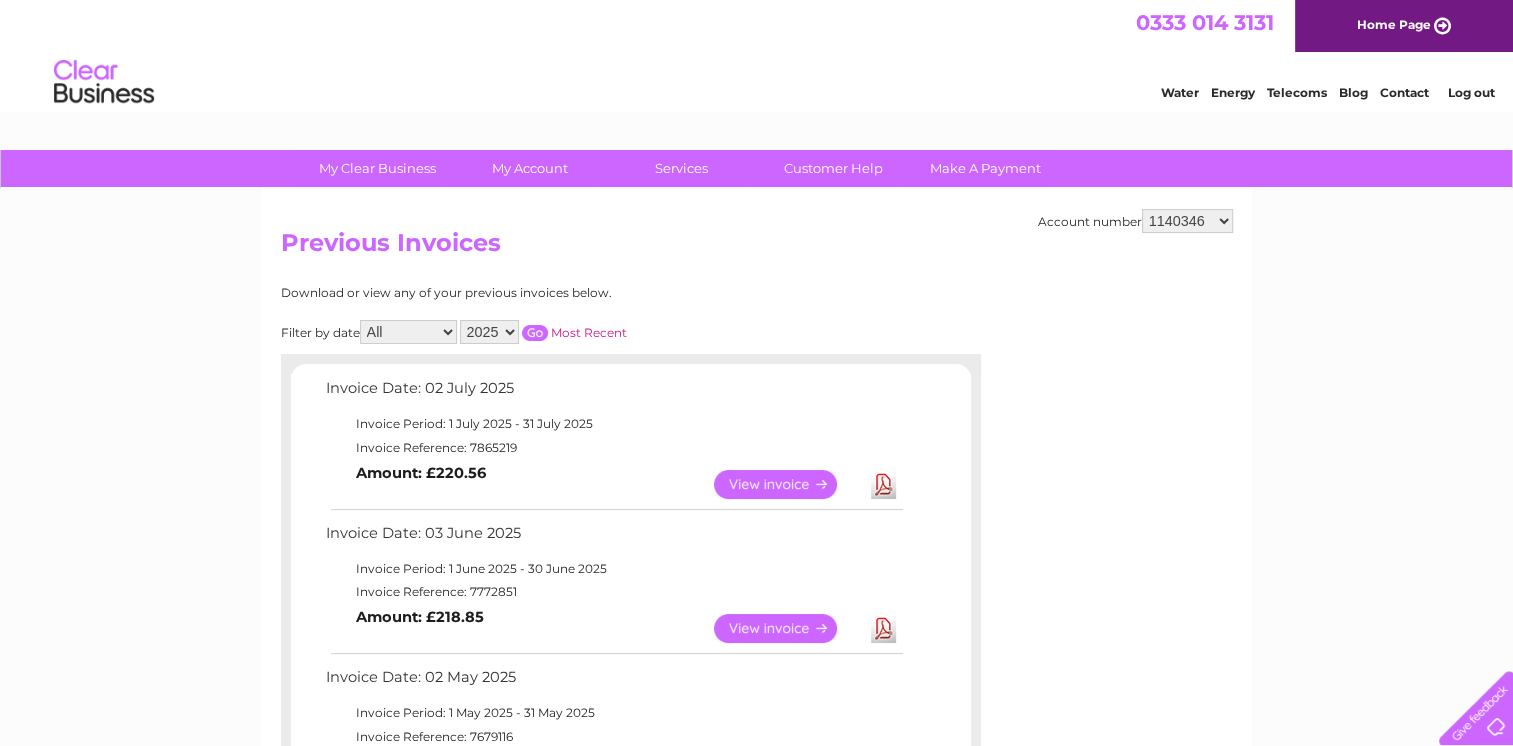 click on "991677
1140346
1146791
30272348" at bounding box center (1187, 221) 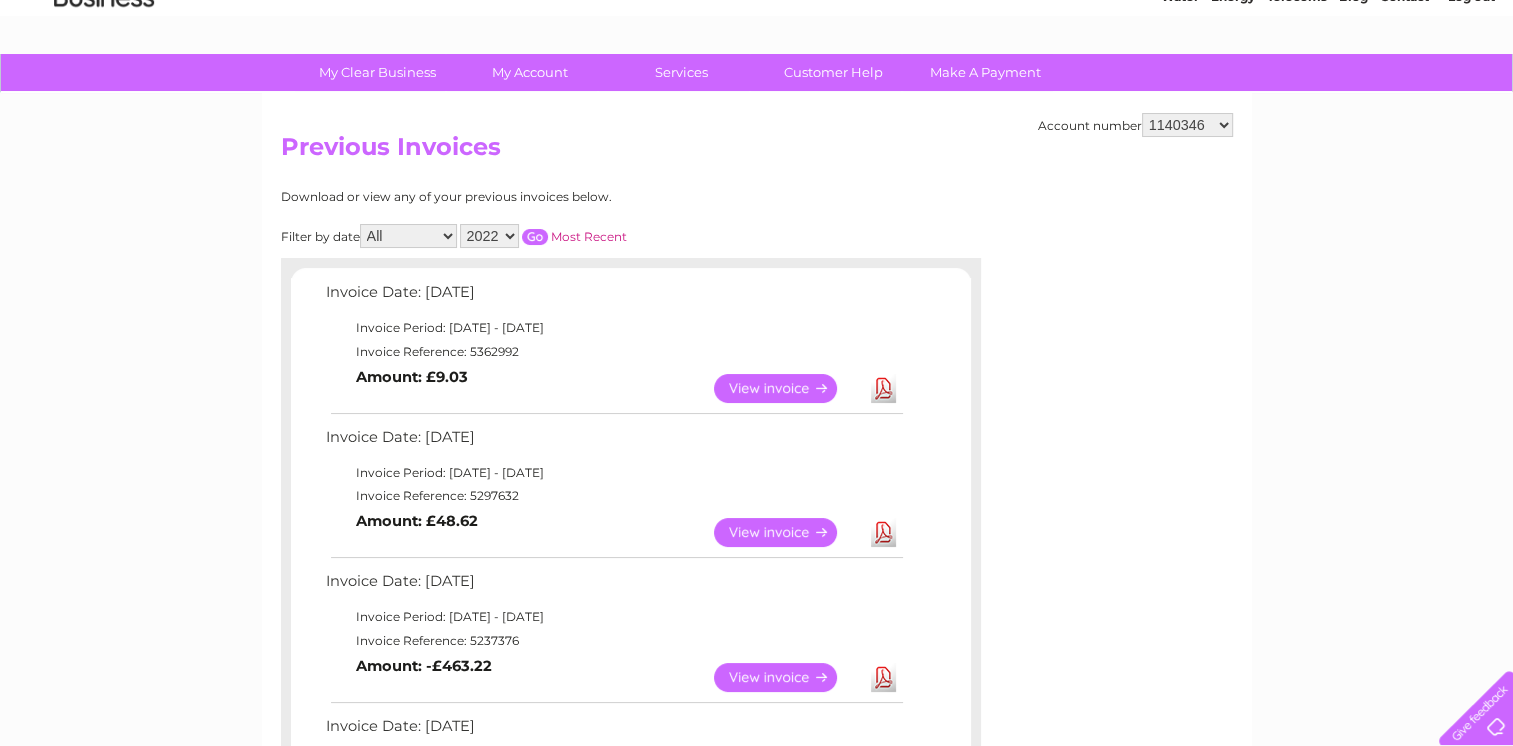 scroll, scrollTop: 0, scrollLeft: 0, axis: both 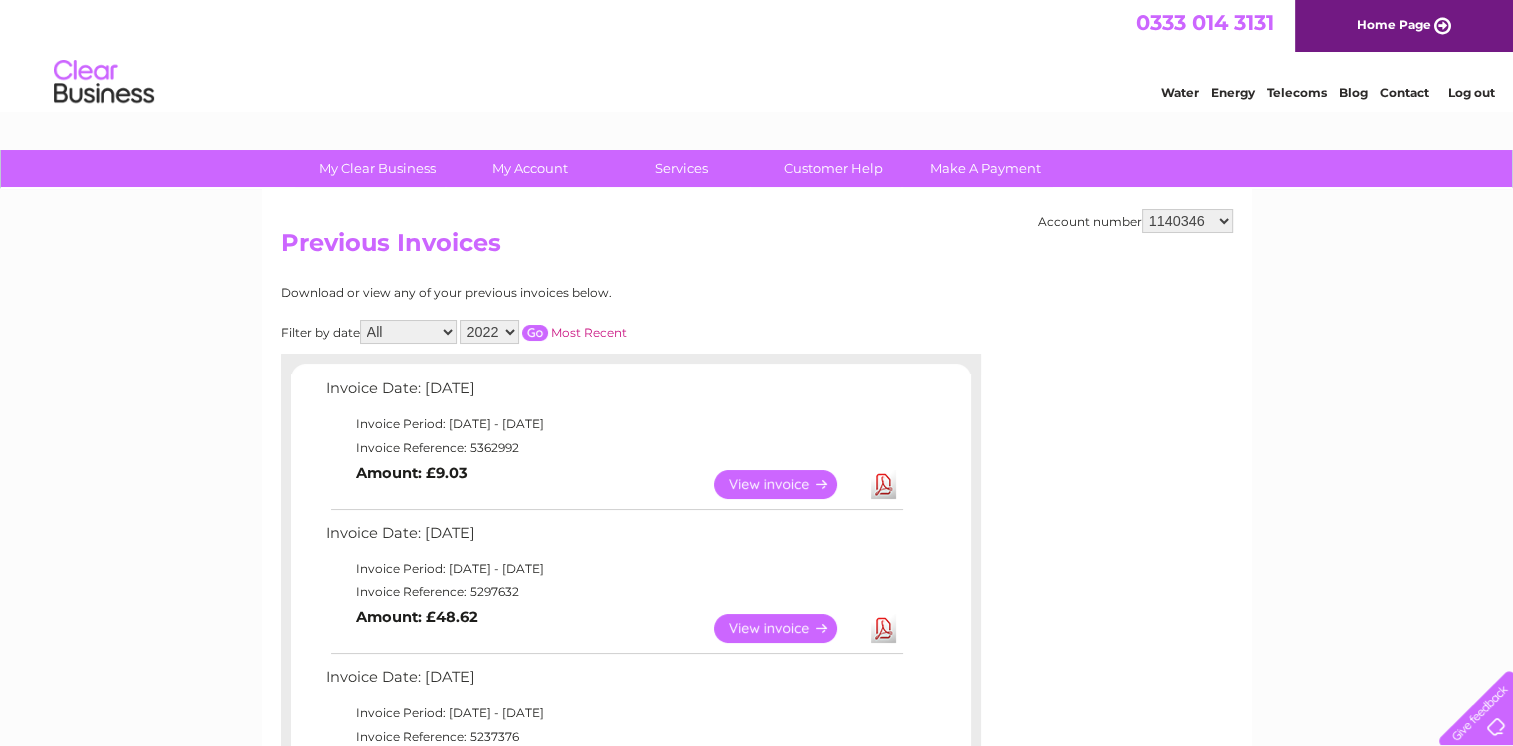 click on "991677
1140346
1146791
30272348" at bounding box center [1187, 221] 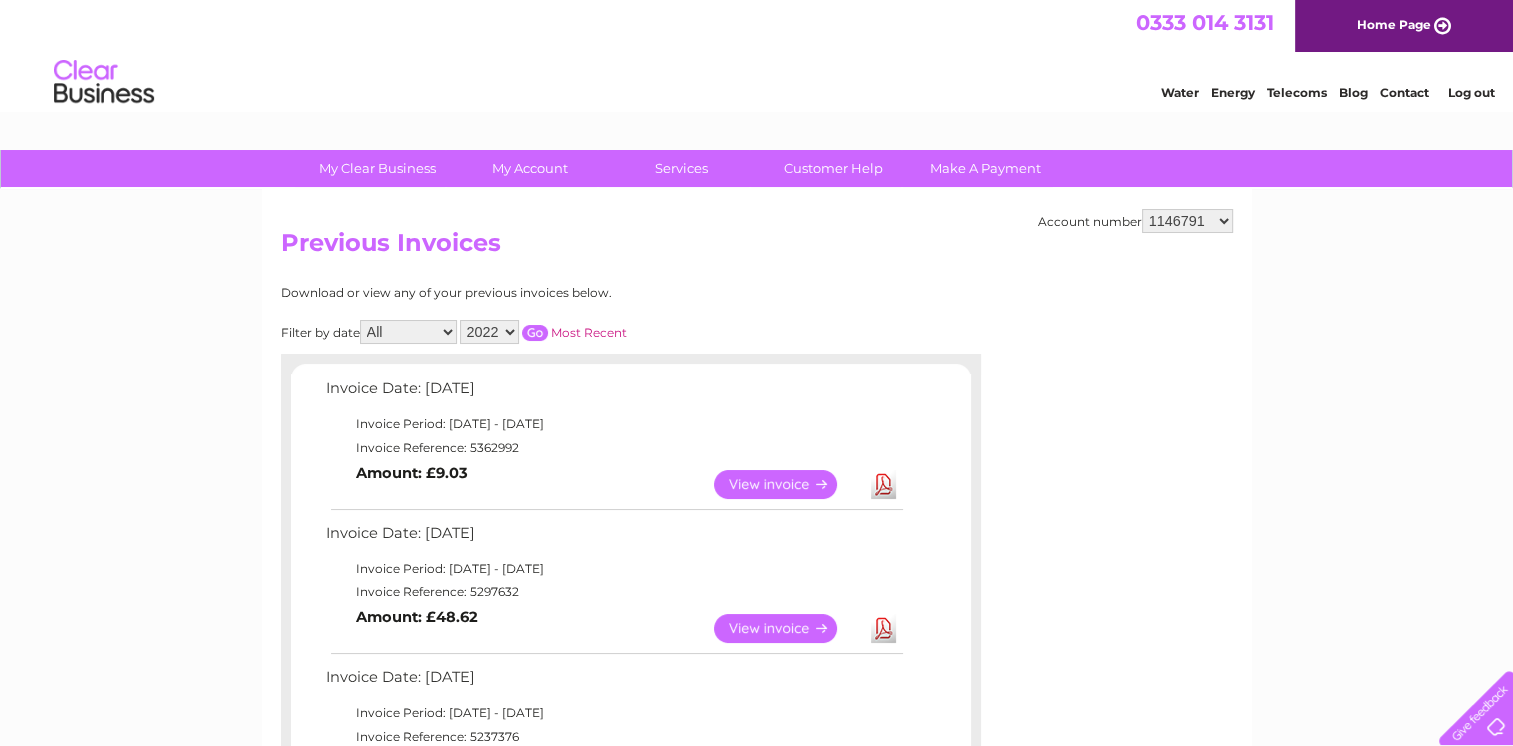 click on "991677
1140346
1146791
30272348" at bounding box center (1187, 221) 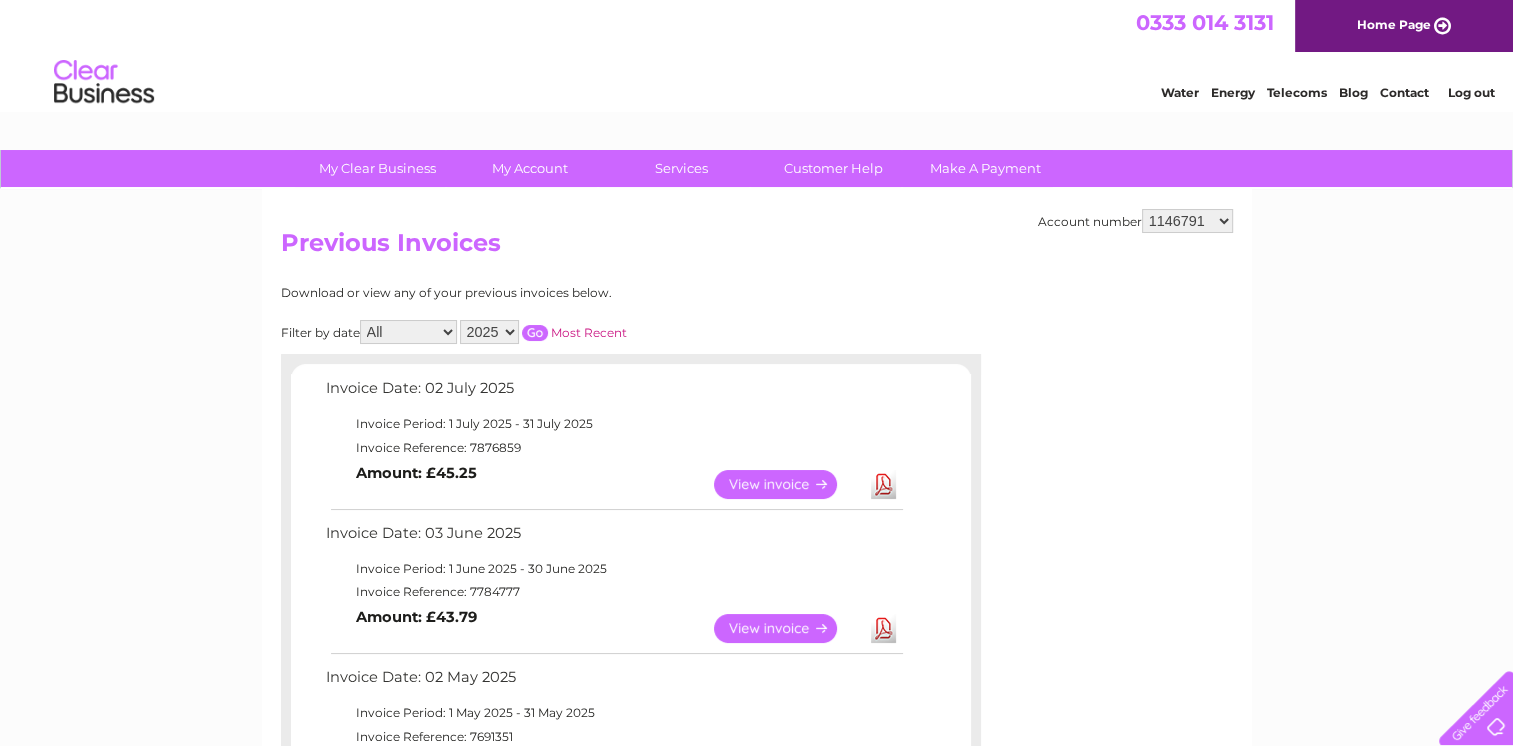 scroll, scrollTop: 0, scrollLeft: 0, axis: both 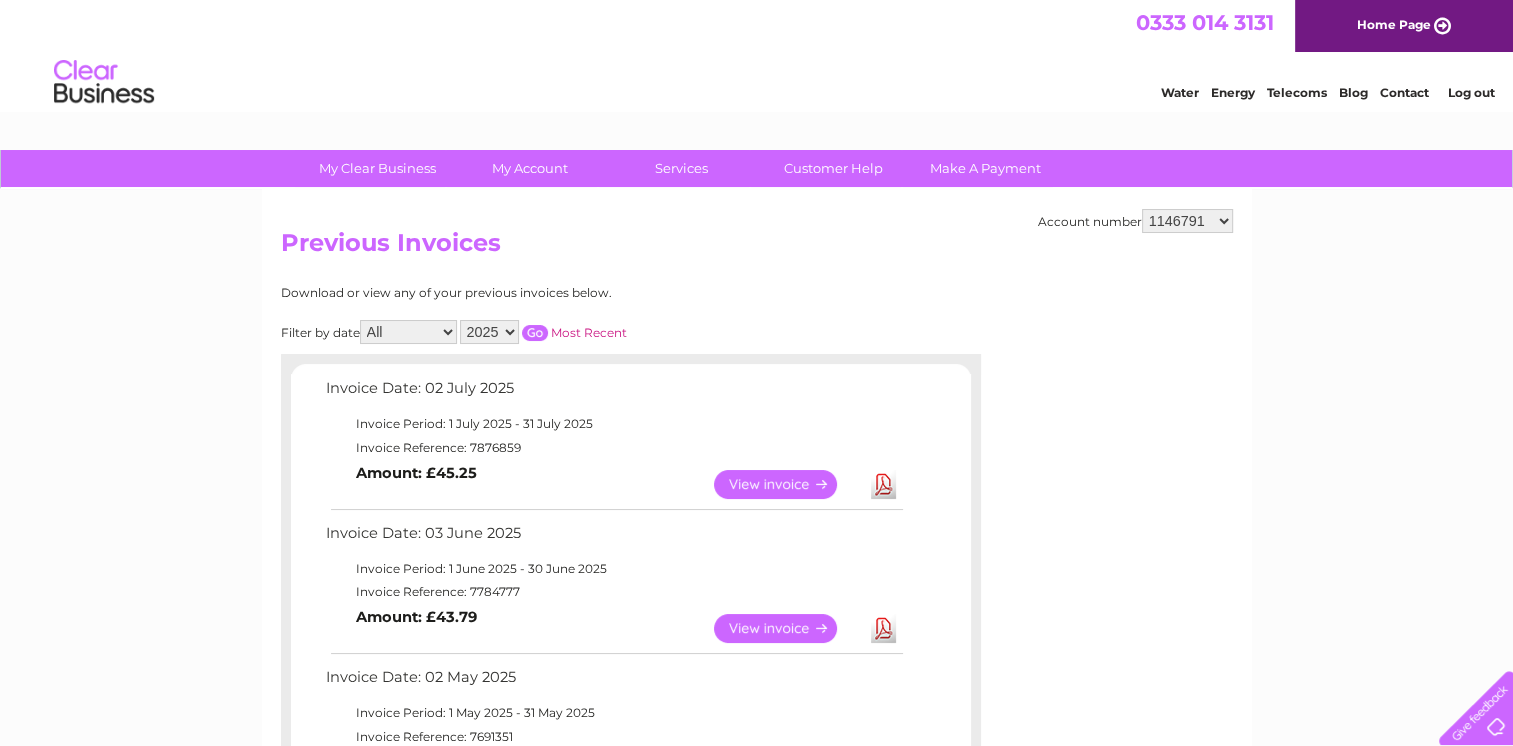click on "Download" at bounding box center (883, 484) 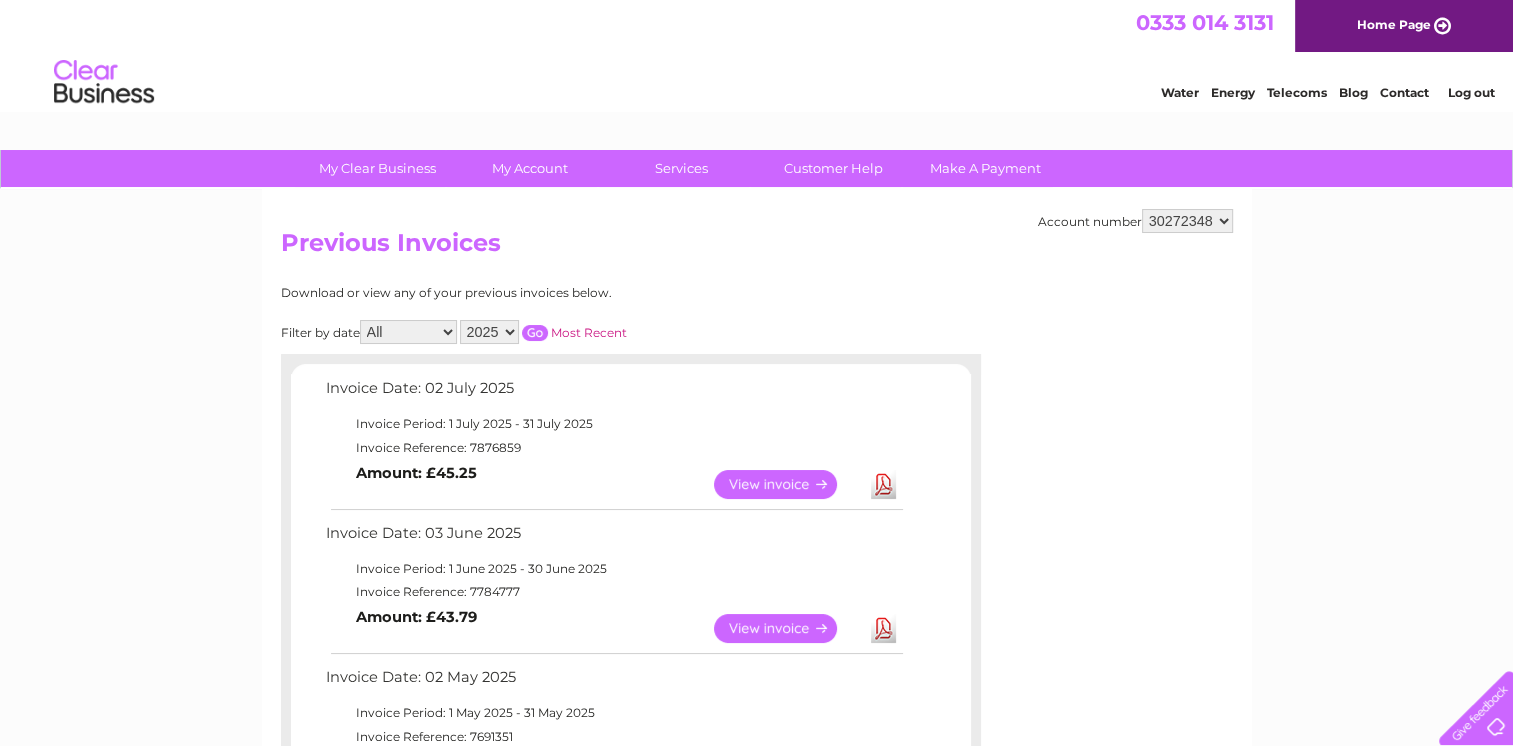 click on "991677
1140346
1146791
30272348" at bounding box center (1187, 221) 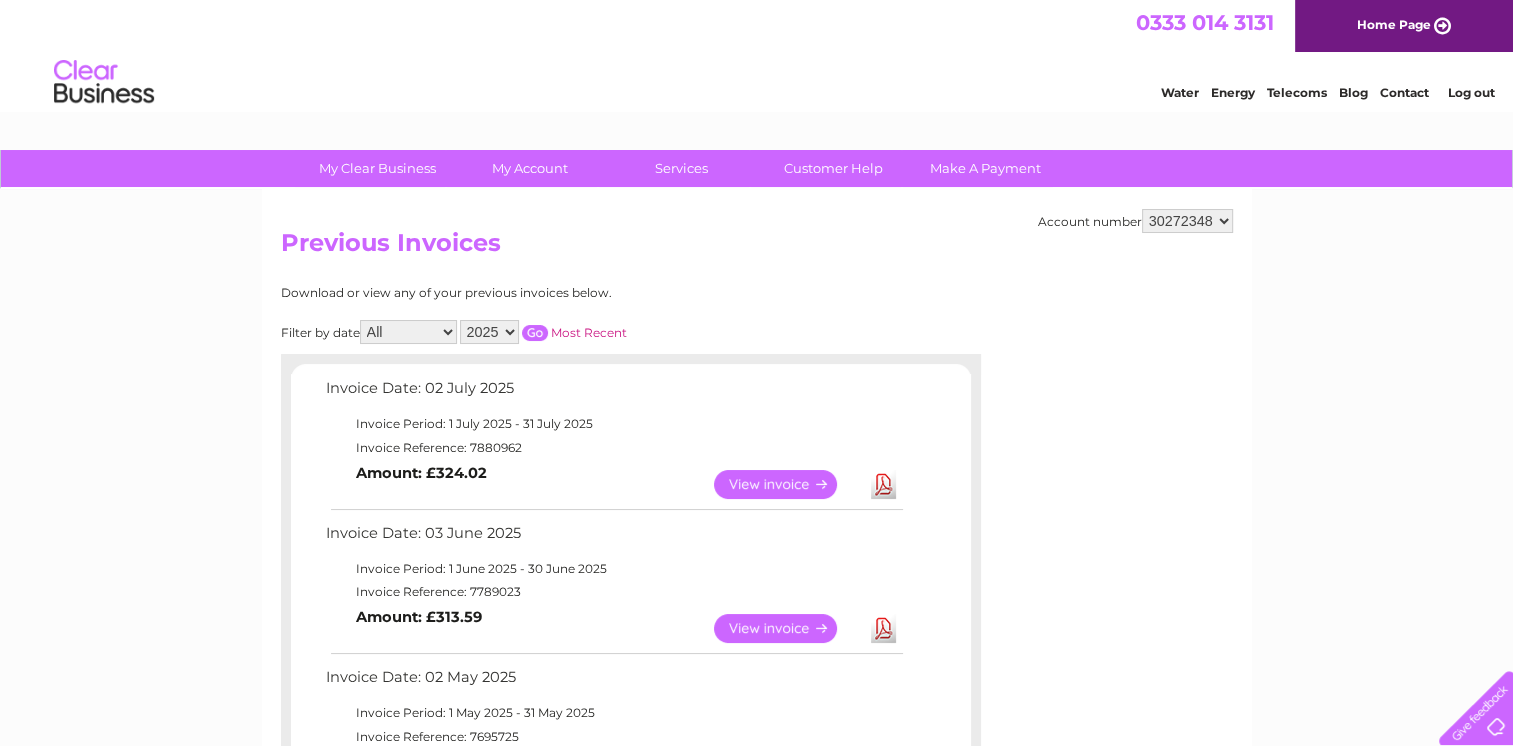 scroll, scrollTop: 0, scrollLeft: 0, axis: both 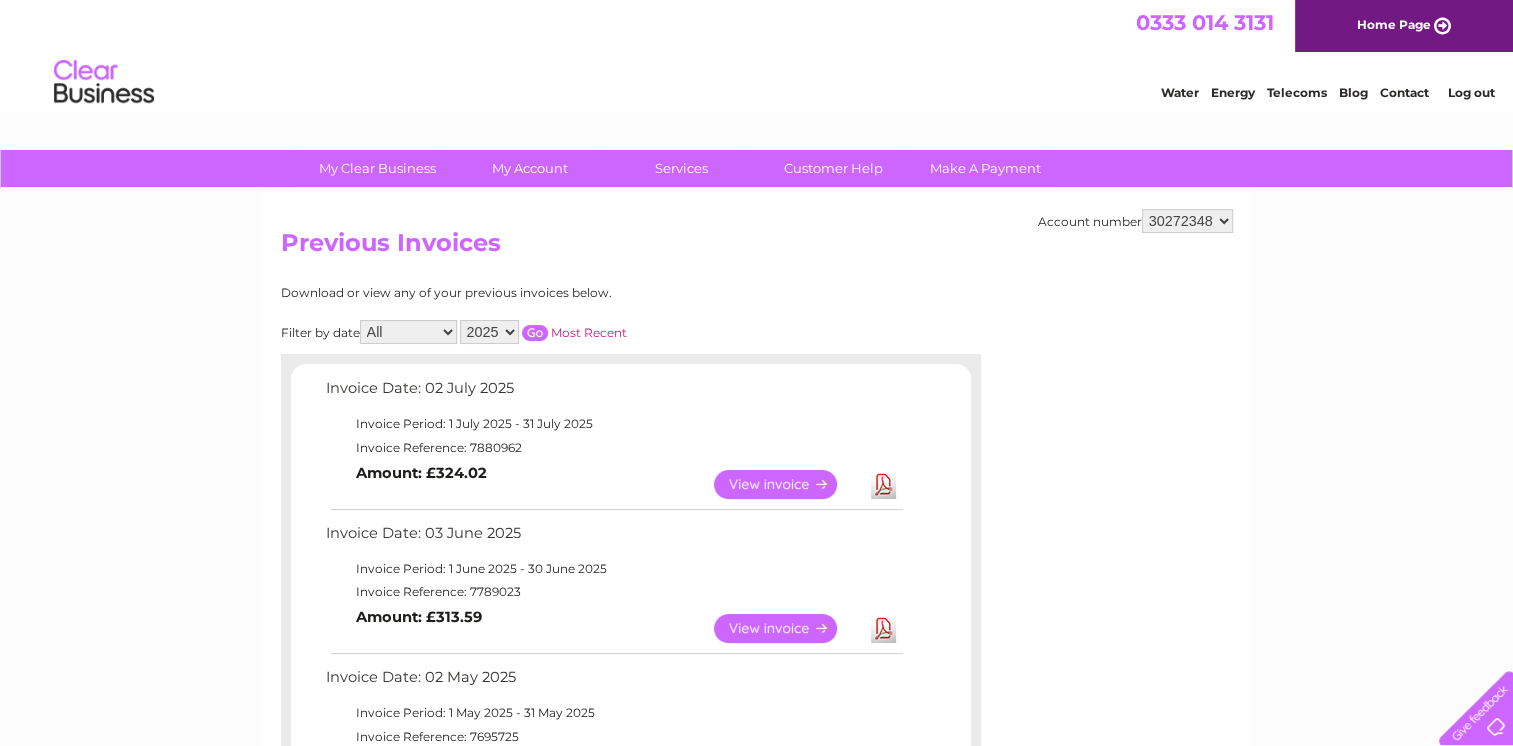 click on "Download" at bounding box center (883, 484) 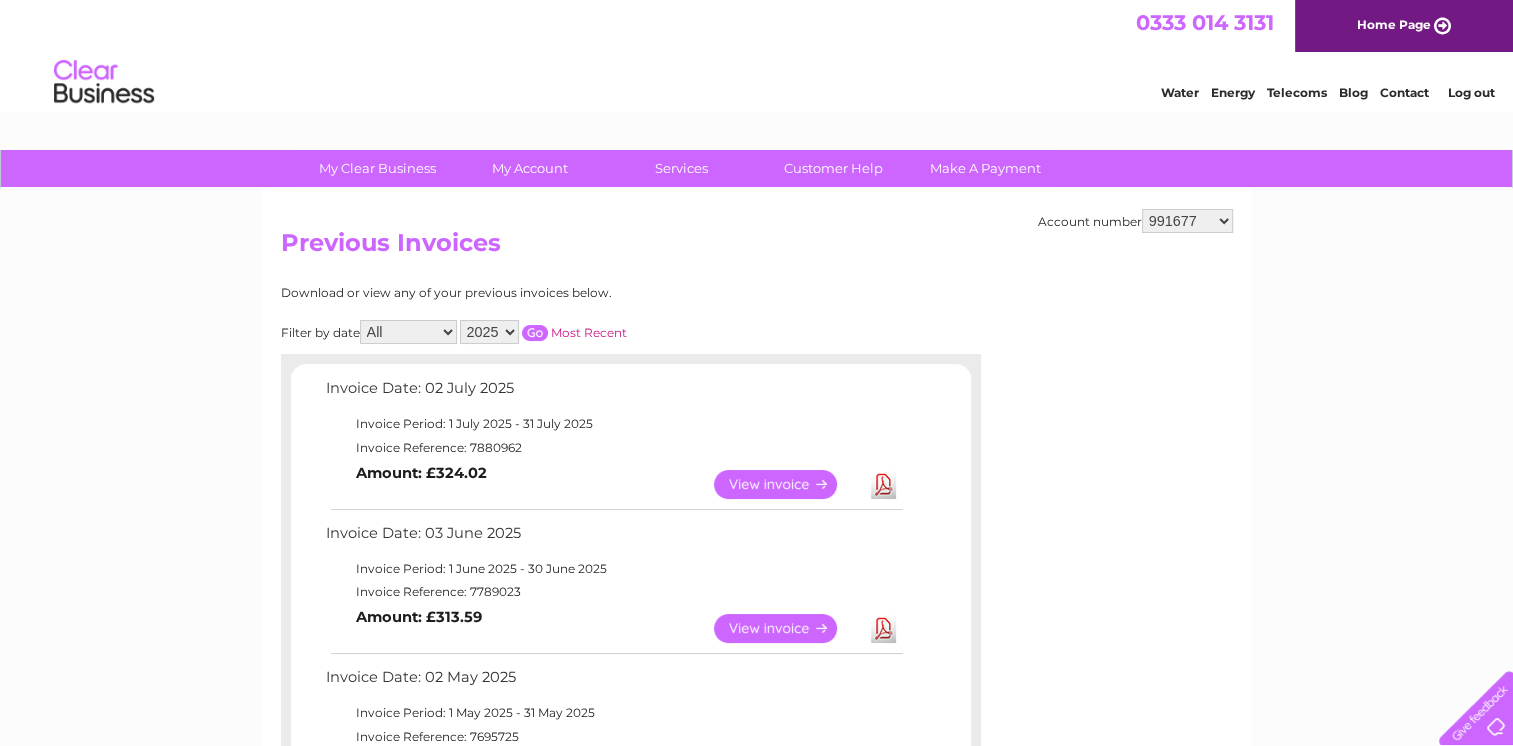 click on "991677
1140346
1146791
30272348" at bounding box center (1187, 221) 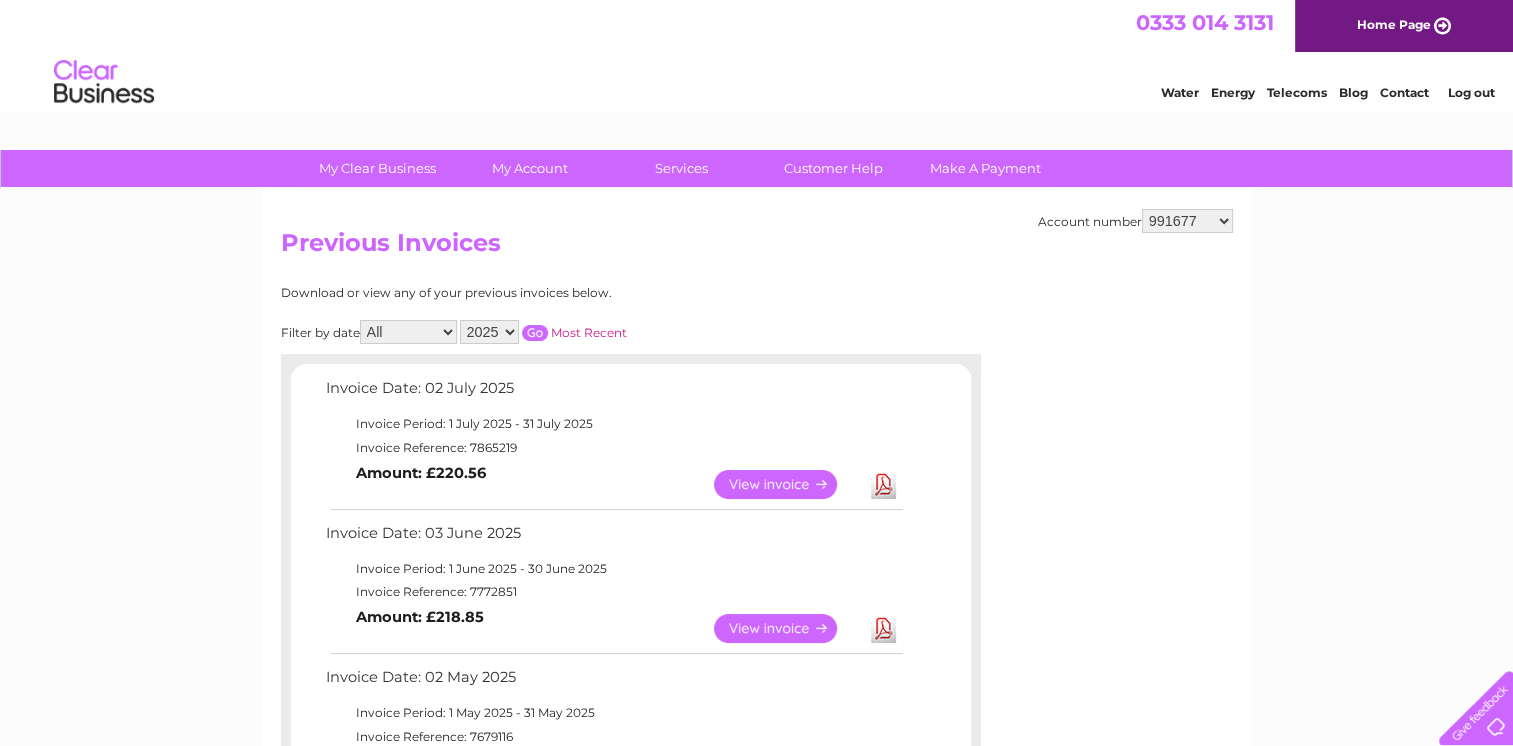 scroll, scrollTop: 0, scrollLeft: 0, axis: both 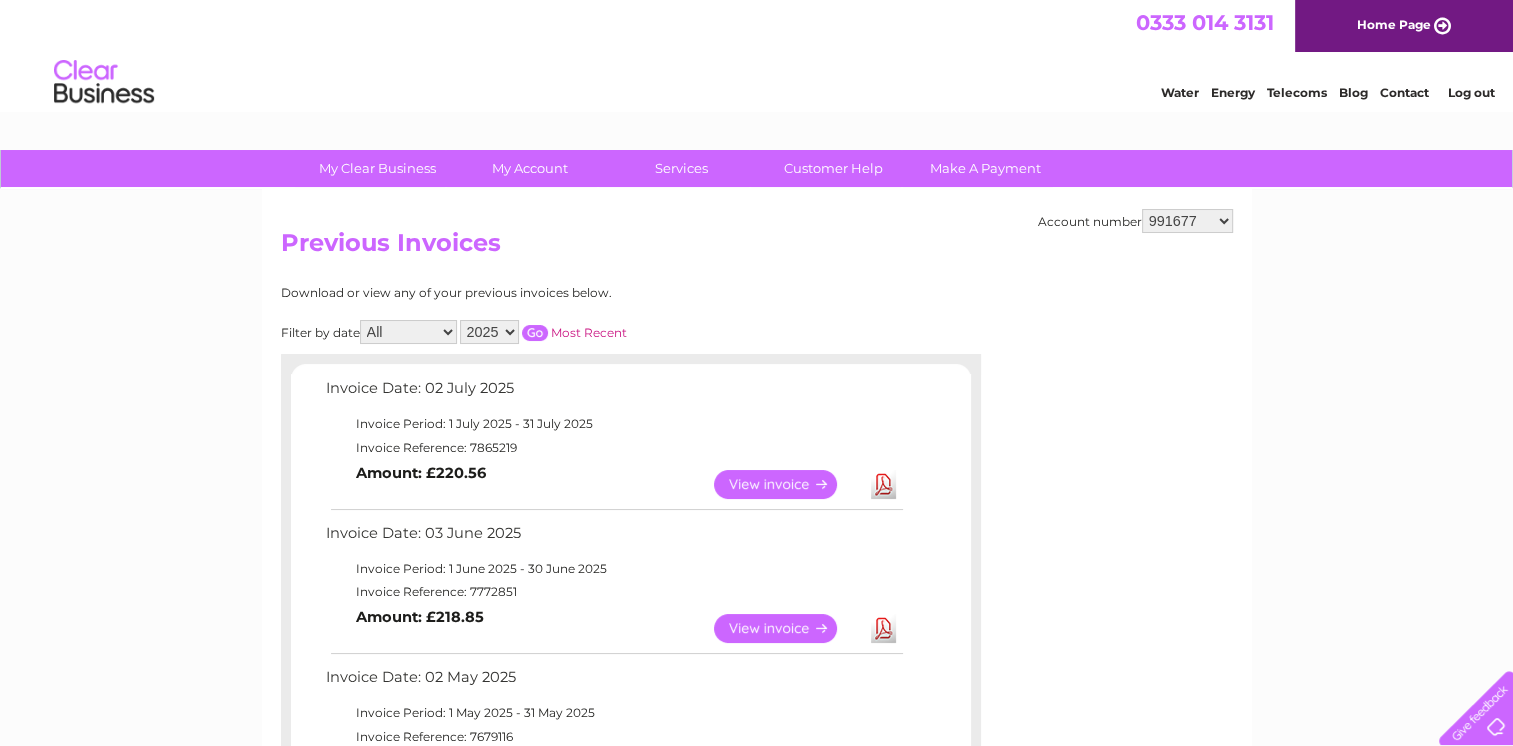 click on "Download" at bounding box center [883, 484] 